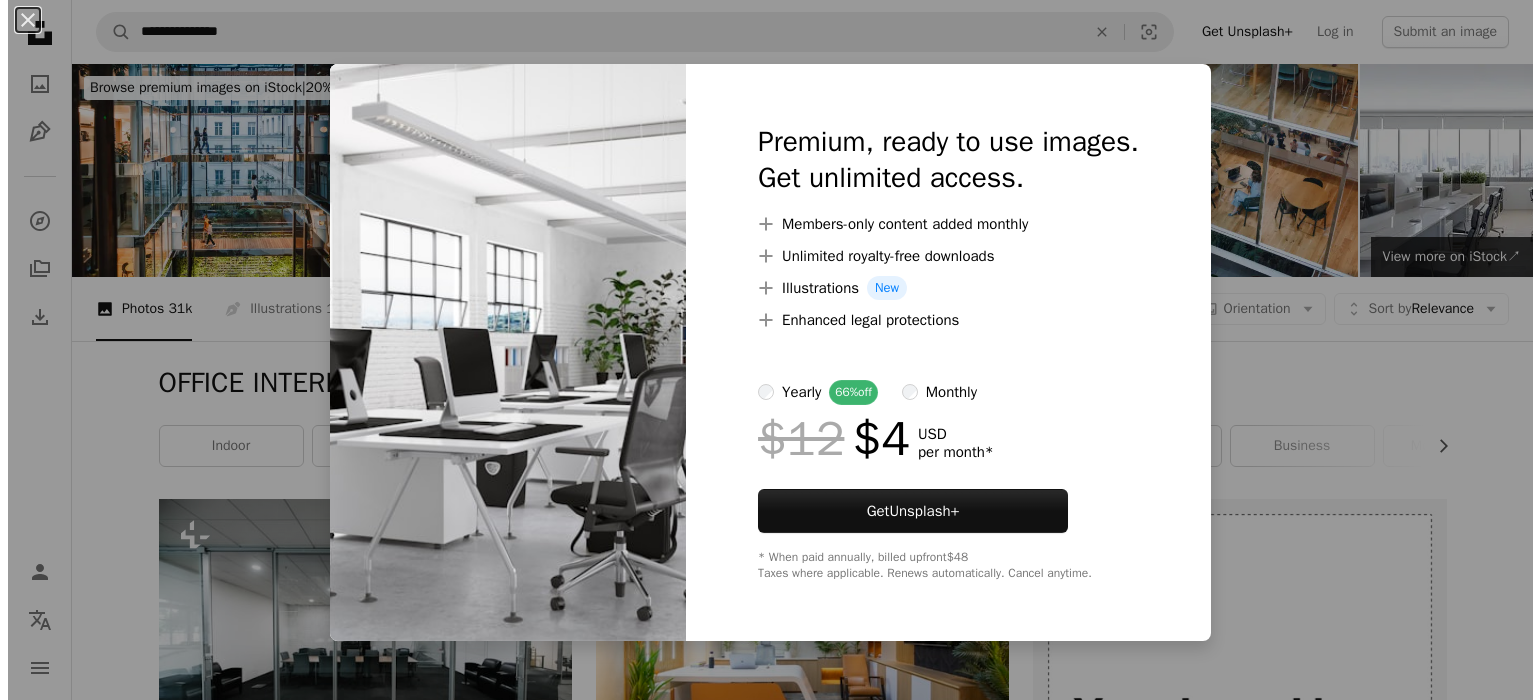 scroll, scrollTop: 1700, scrollLeft: 0, axis: vertical 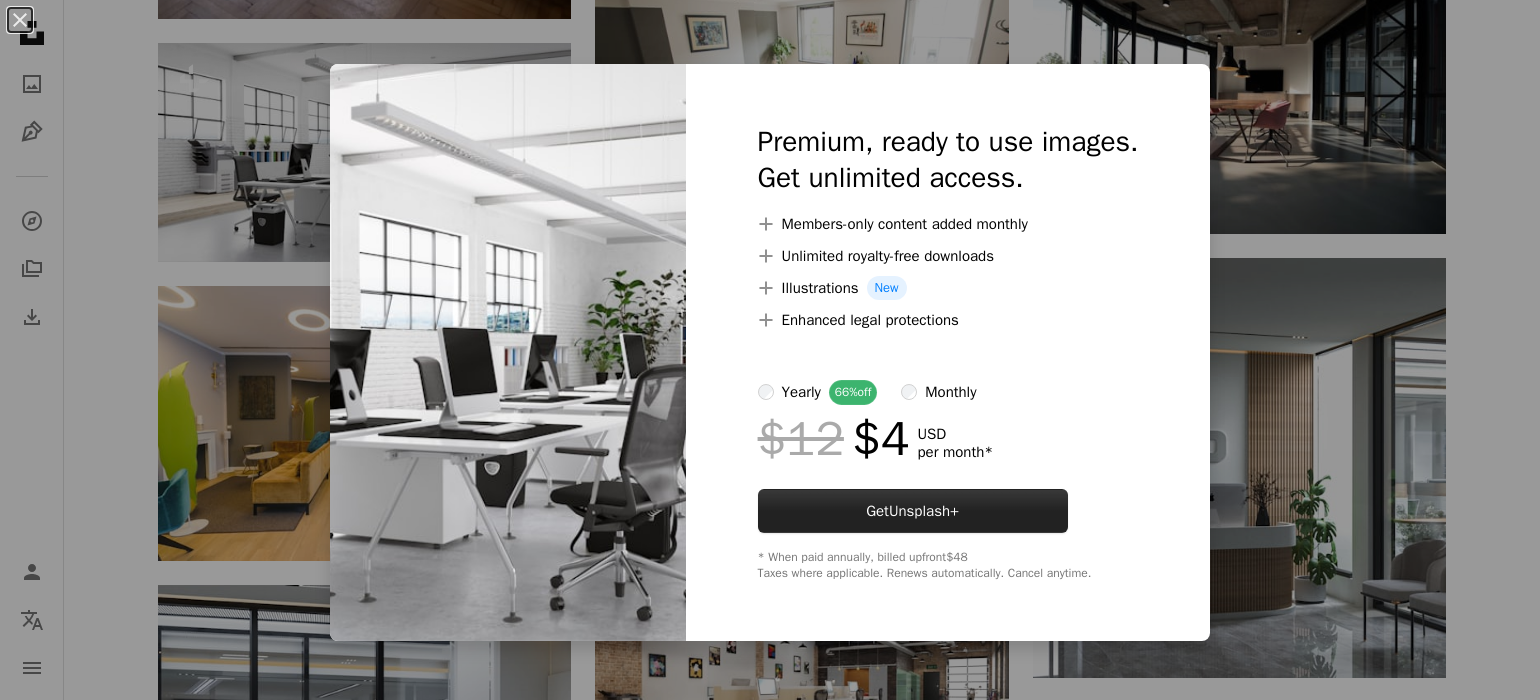 click on "Unsplash+" at bounding box center (924, 511) 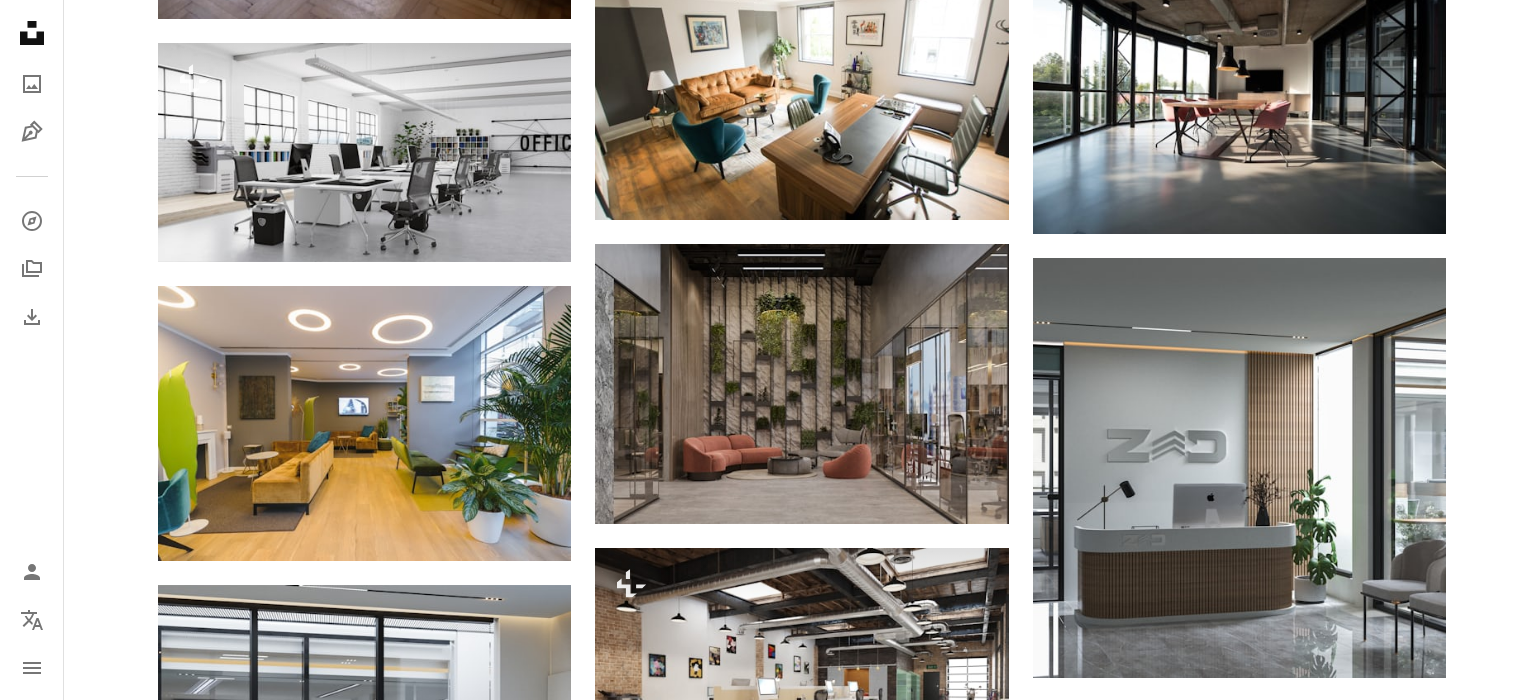 scroll, scrollTop: 140, scrollLeft: 0, axis: vertical 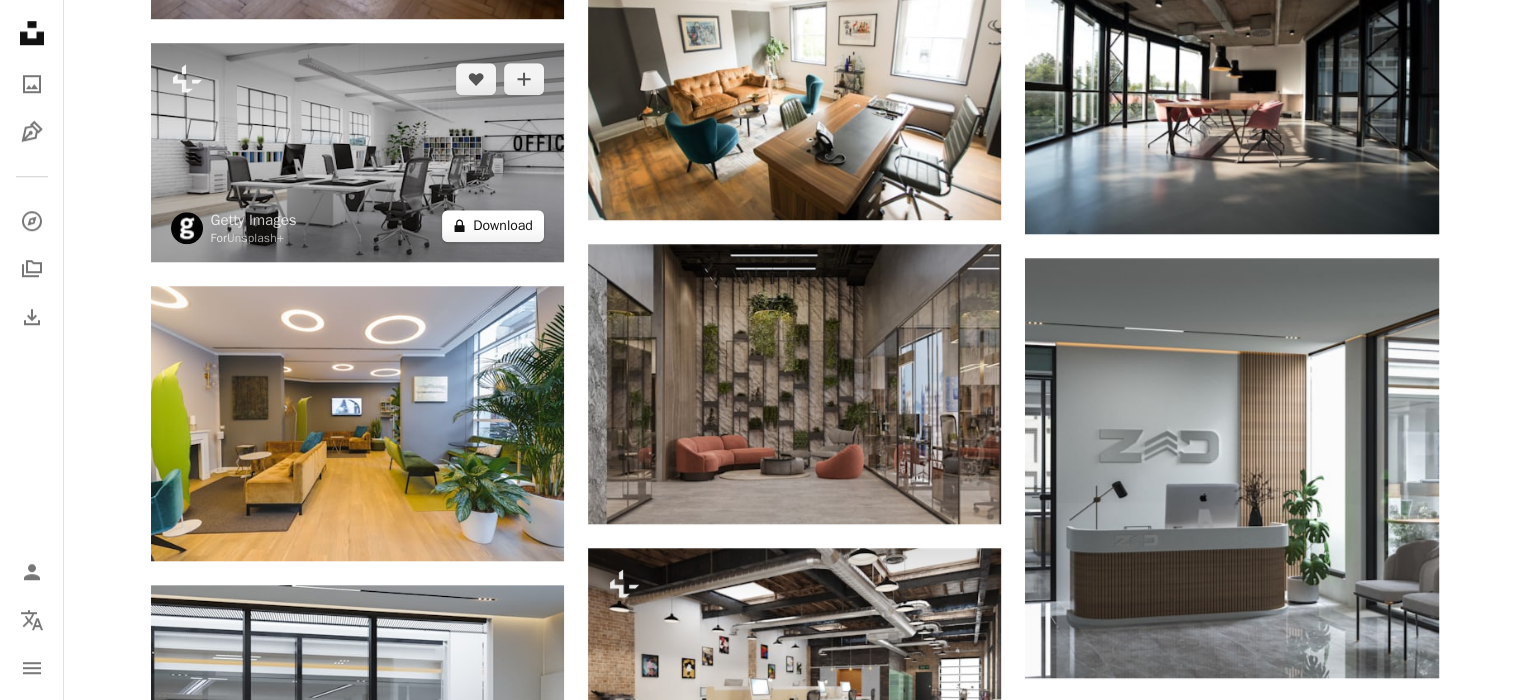click on "A lock Download" at bounding box center [493, 226] 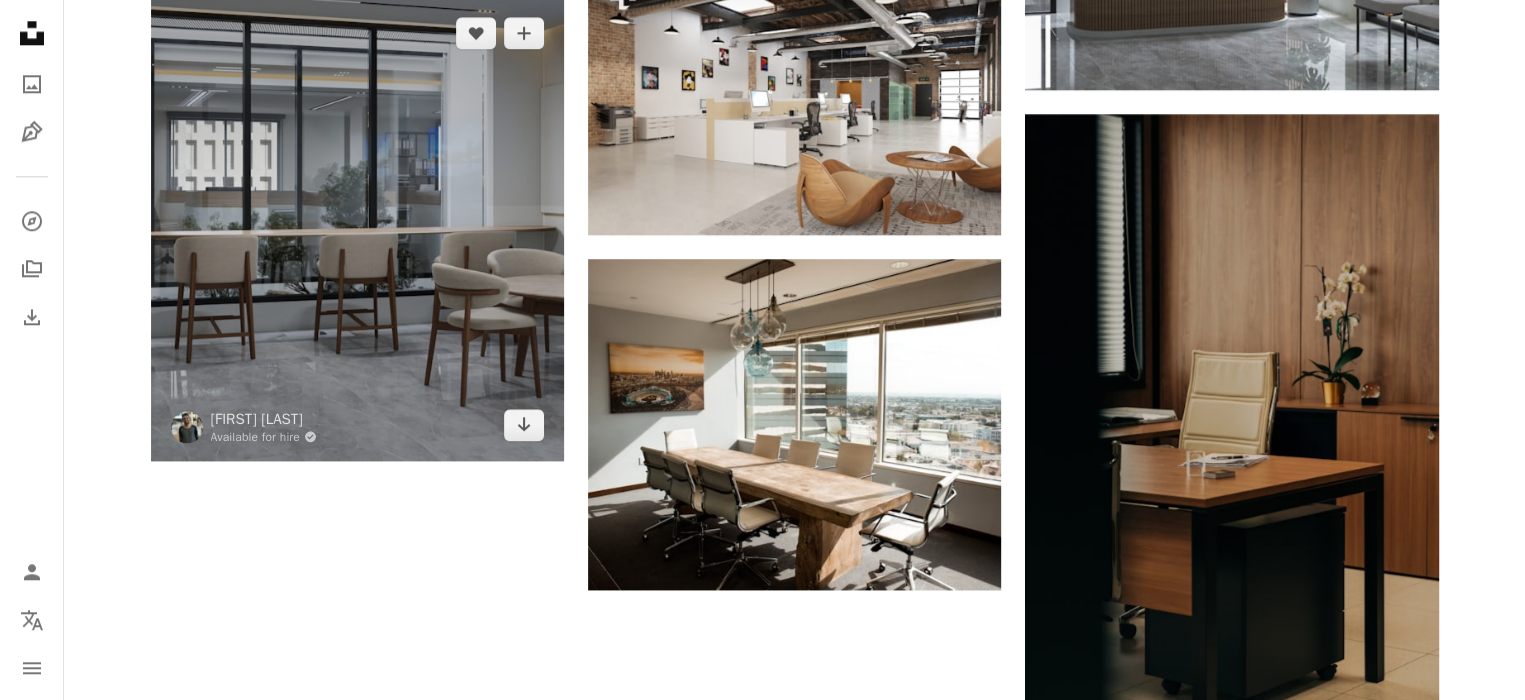 scroll, scrollTop: 2300, scrollLeft: 0, axis: vertical 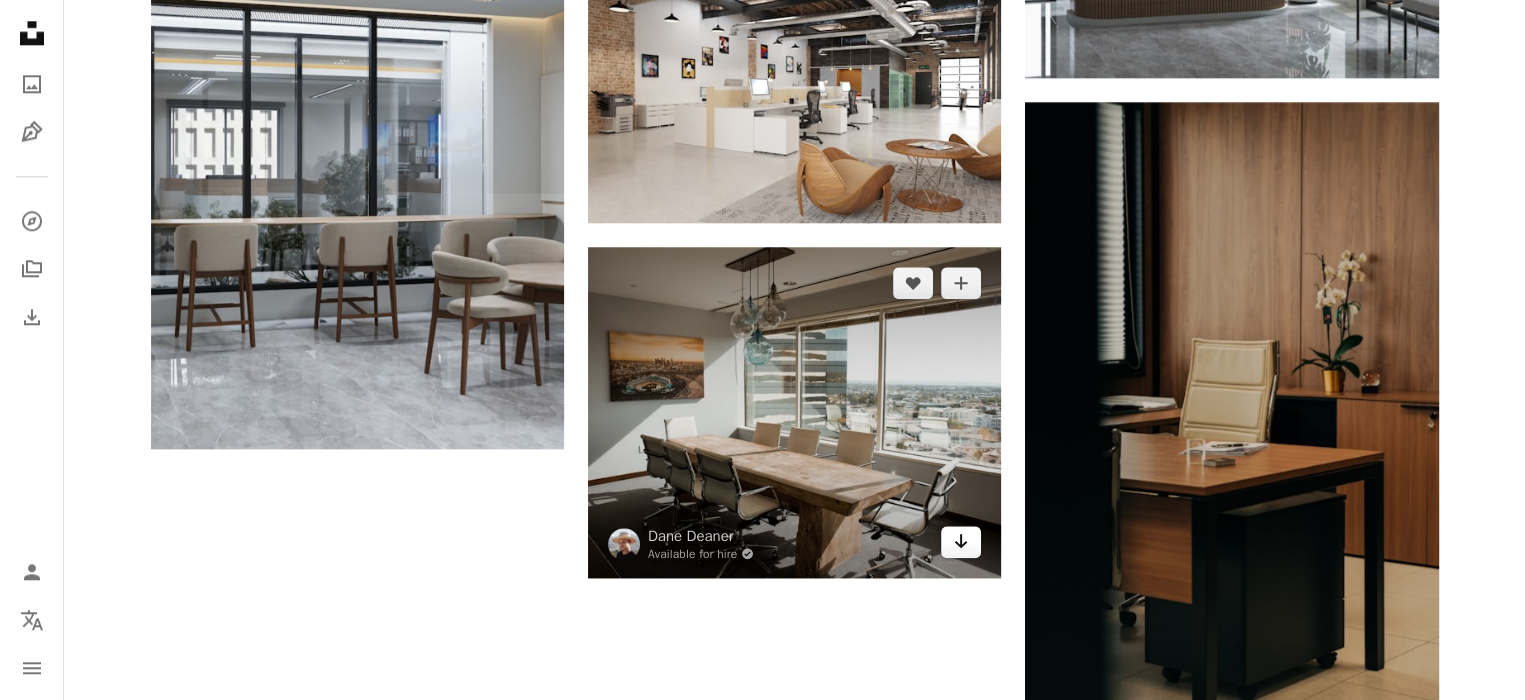 click 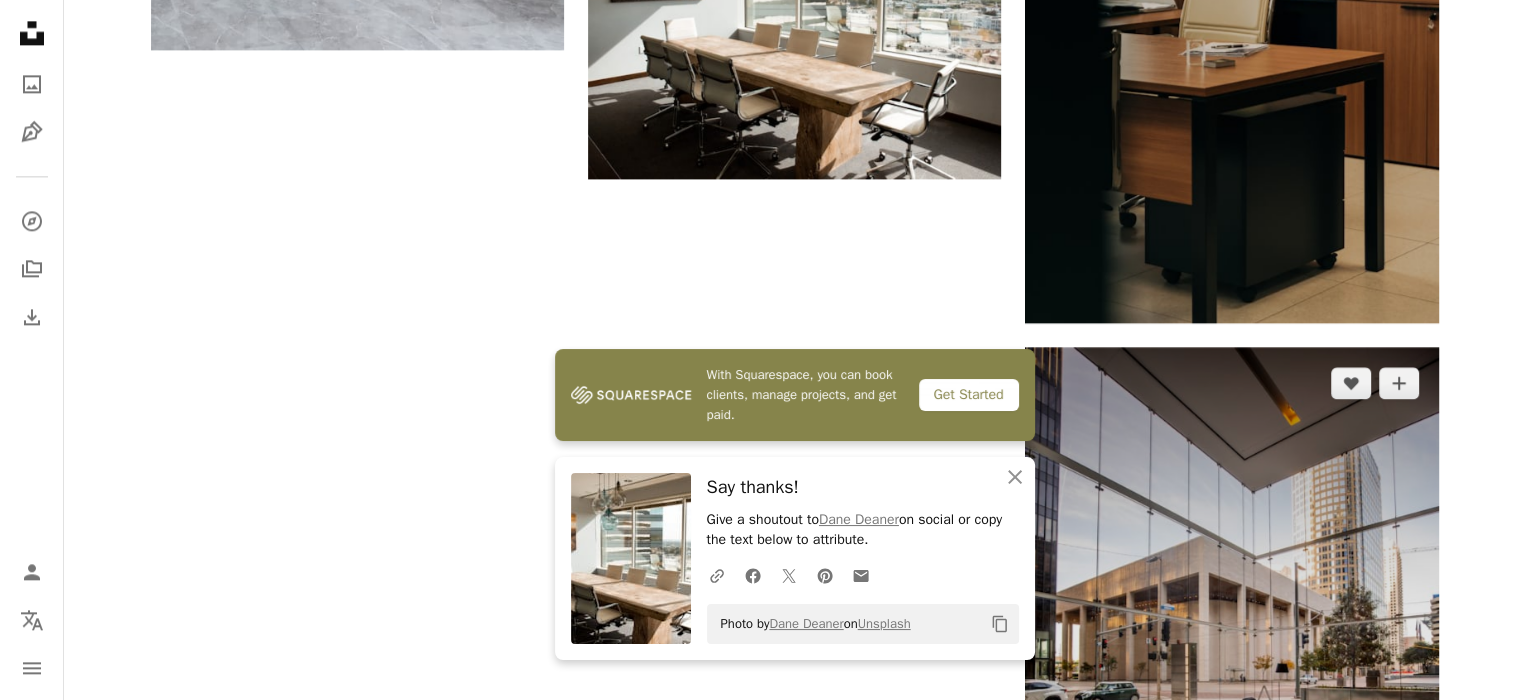 scroll, scrollTop: 2900, scrollLeft: 0, axis: vertical 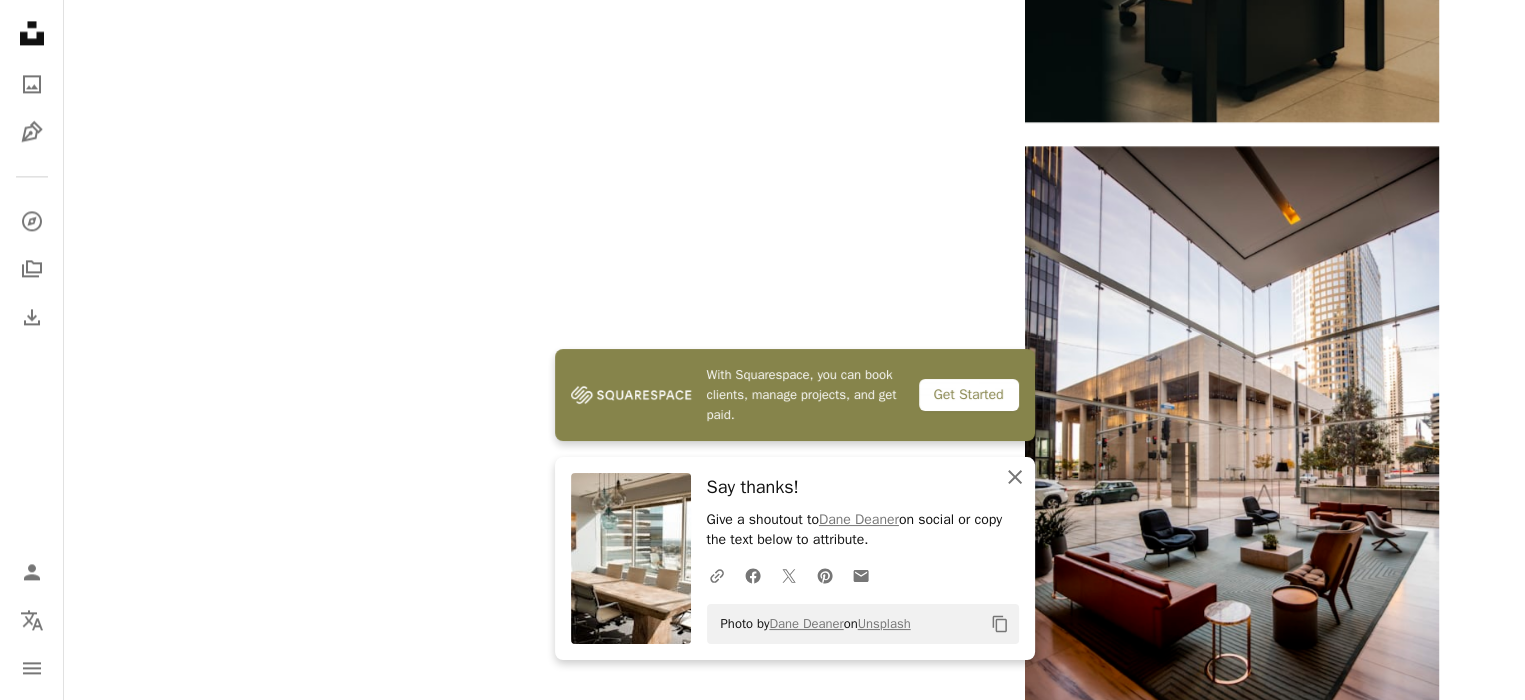 click on "An X shape" 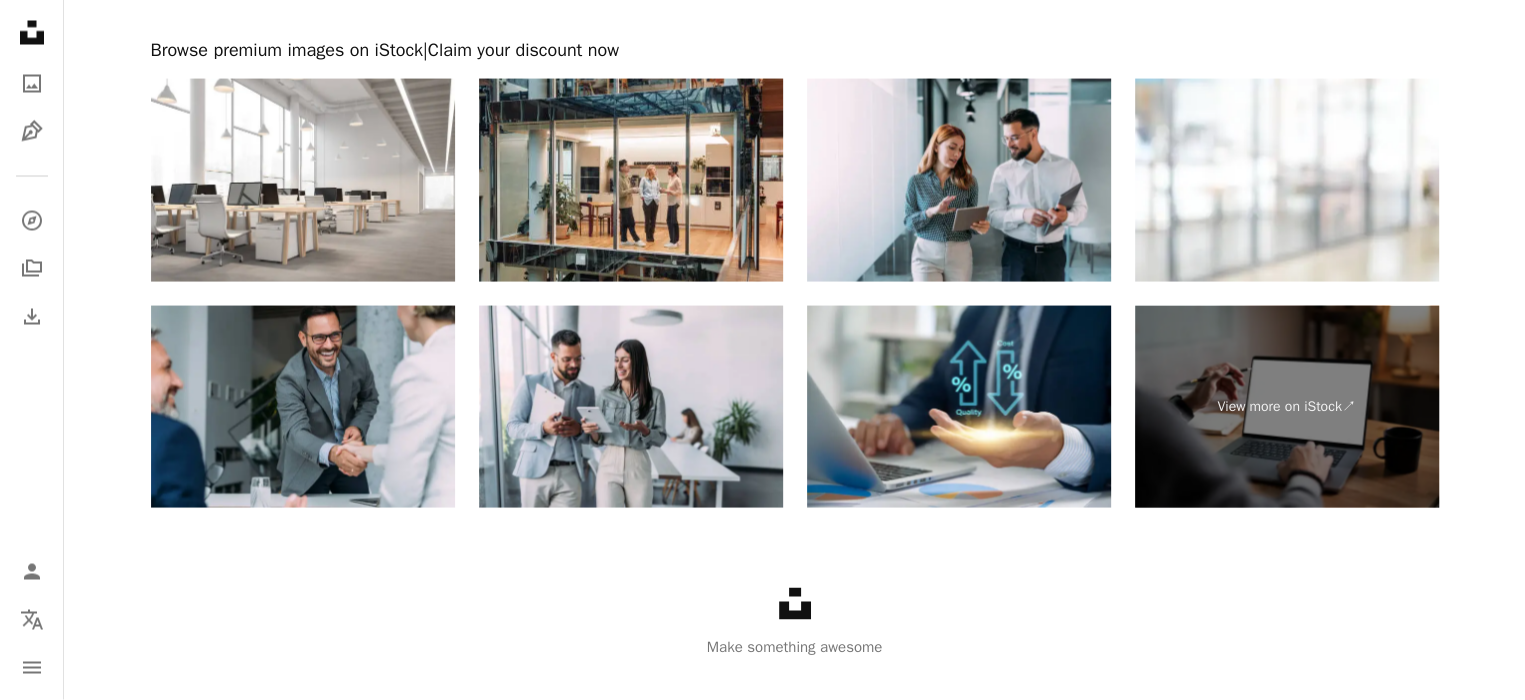 scroll, scrollTop: 3882, scrollLeft: 0, axis: vertical 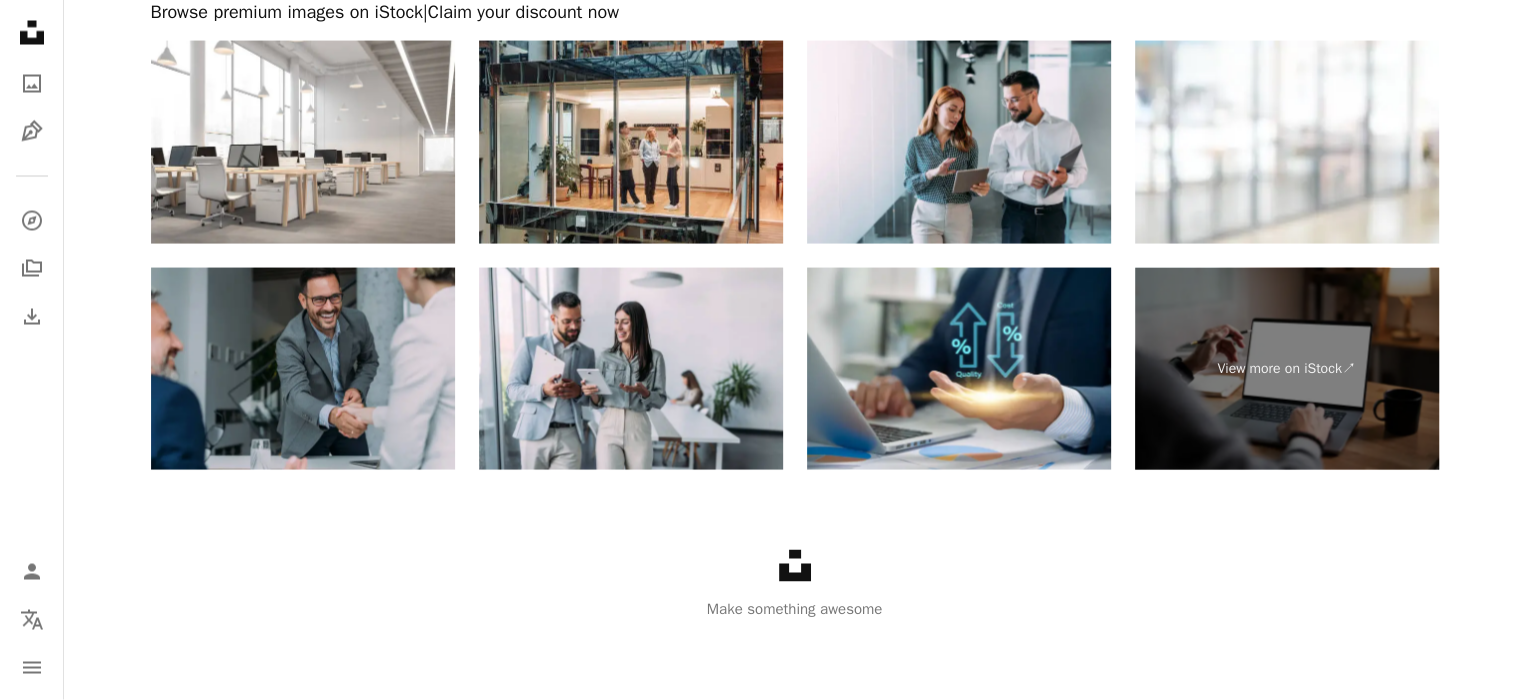 click at bounding box center (303, 369) 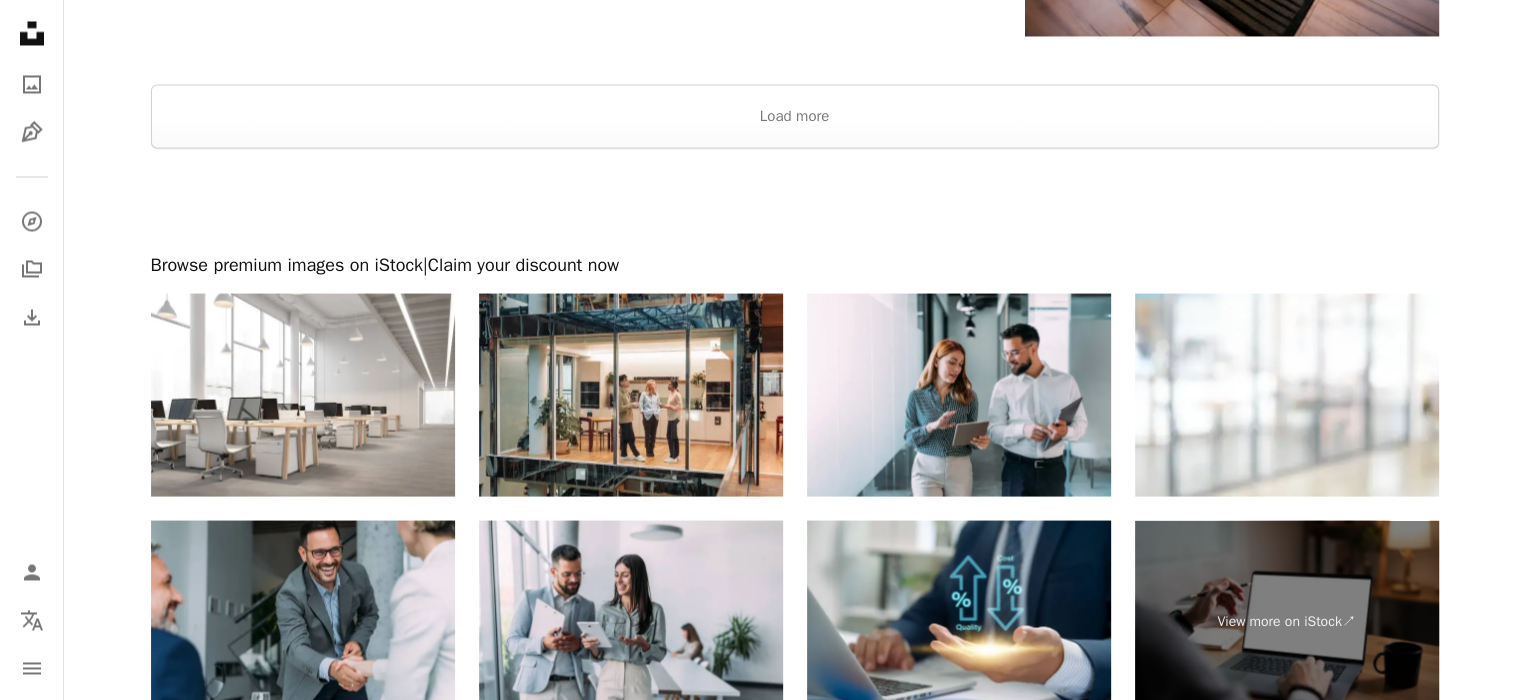scroll, scrollTop: 3282, scrollLeft: 0, axis: vertical 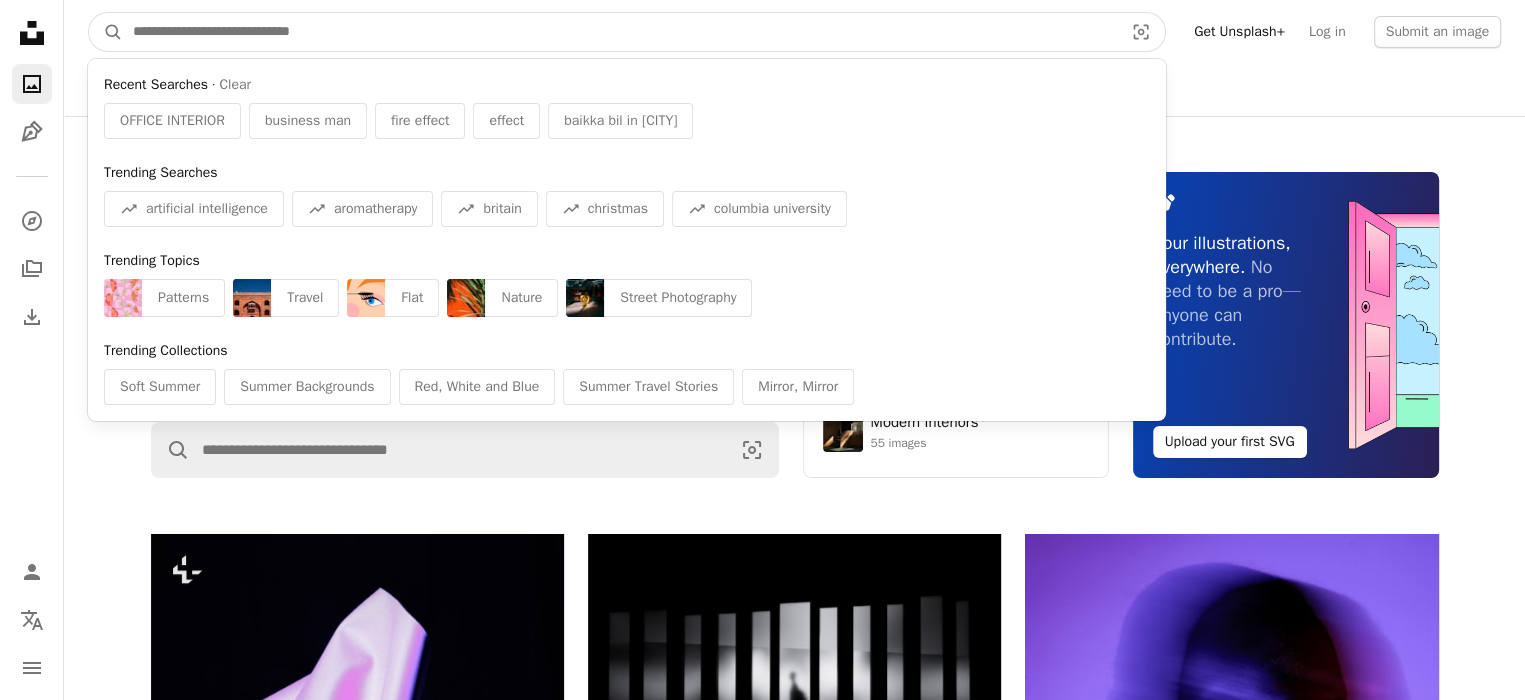 click at bounding box center [620, 32] 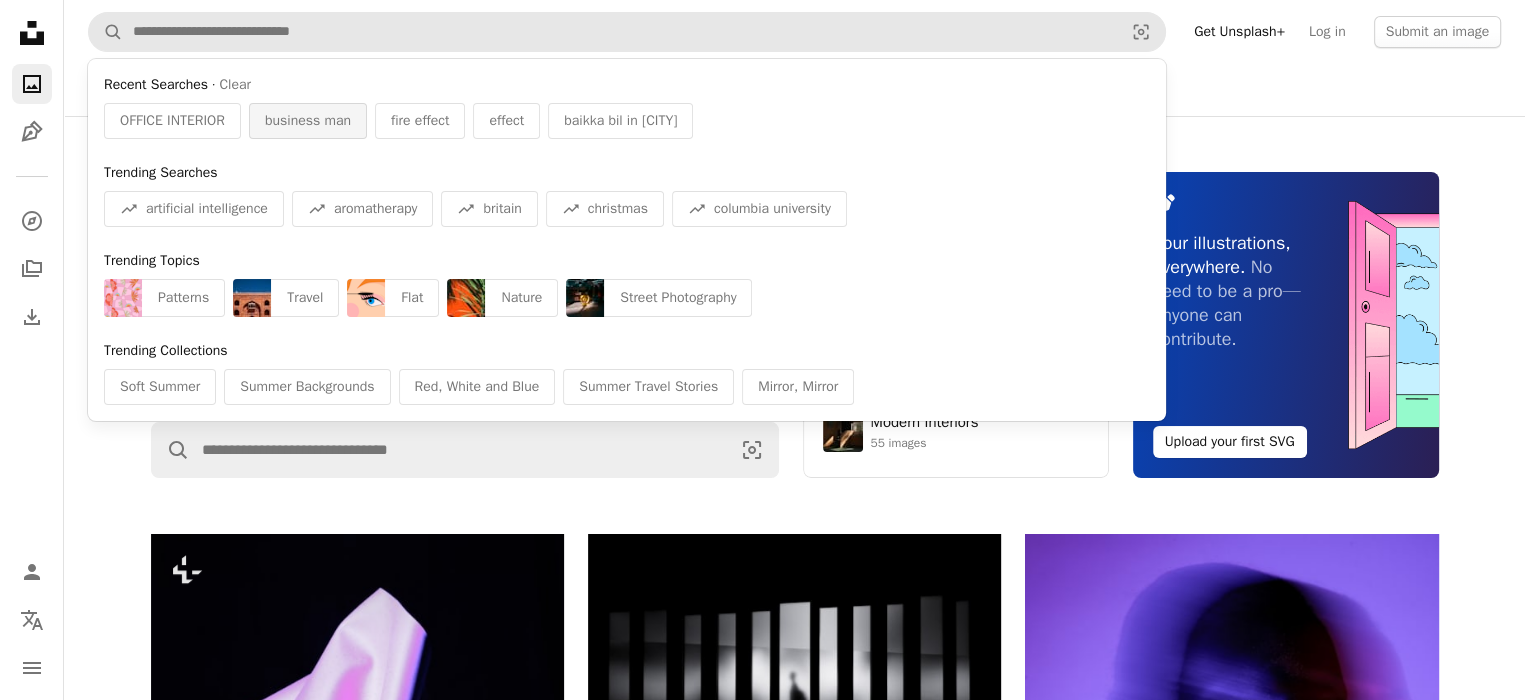 click on "business man" at bounding box center [308, 121] 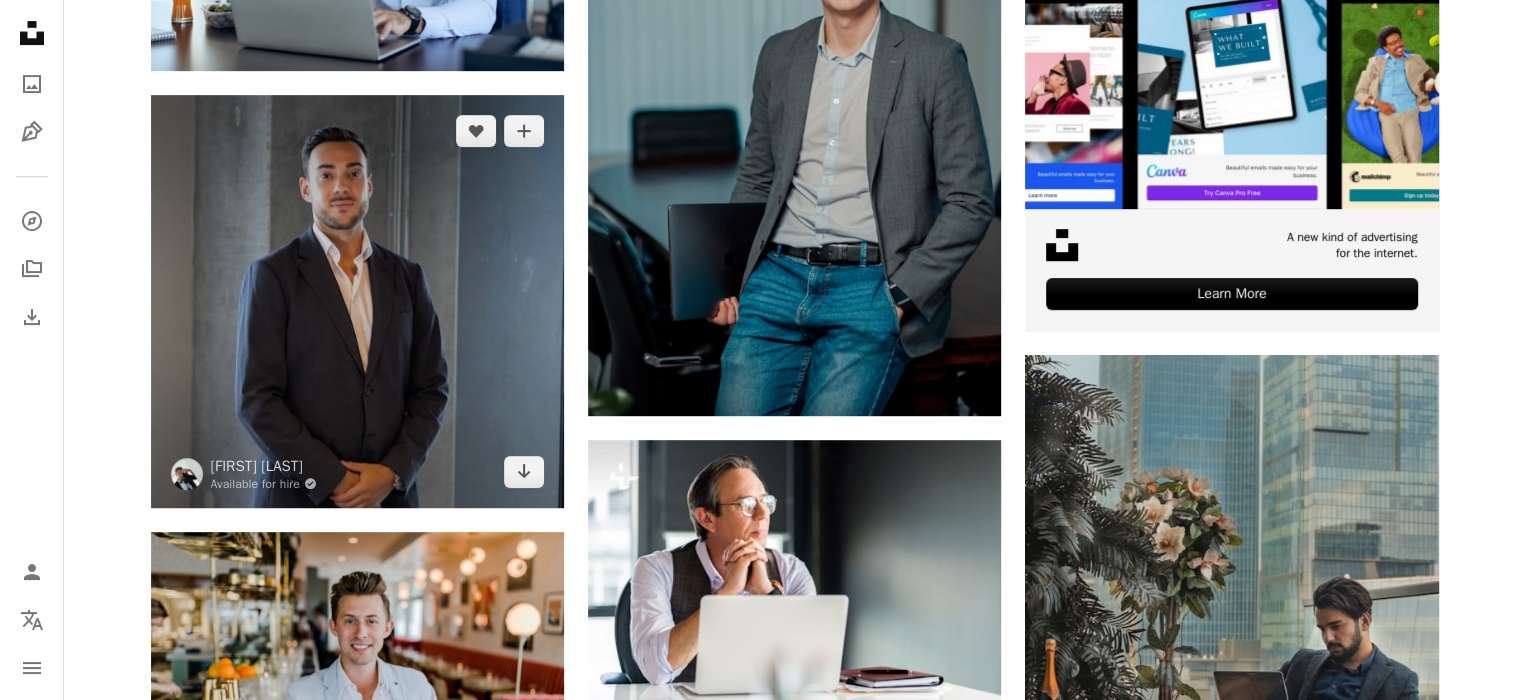 scroll, scrollTop: 500, scrollLeft: 0, axis: vertical 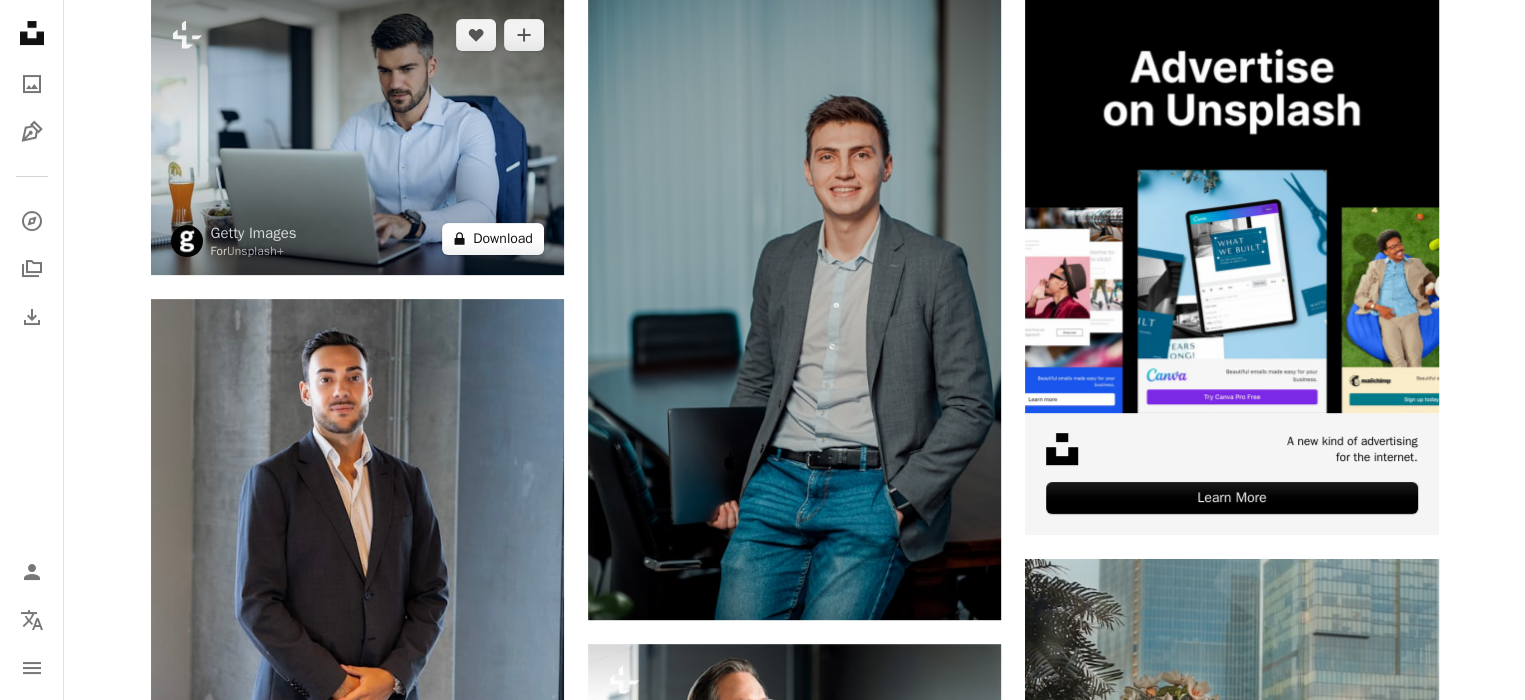 click on "A lock Download" at bounding box center [493, 239] 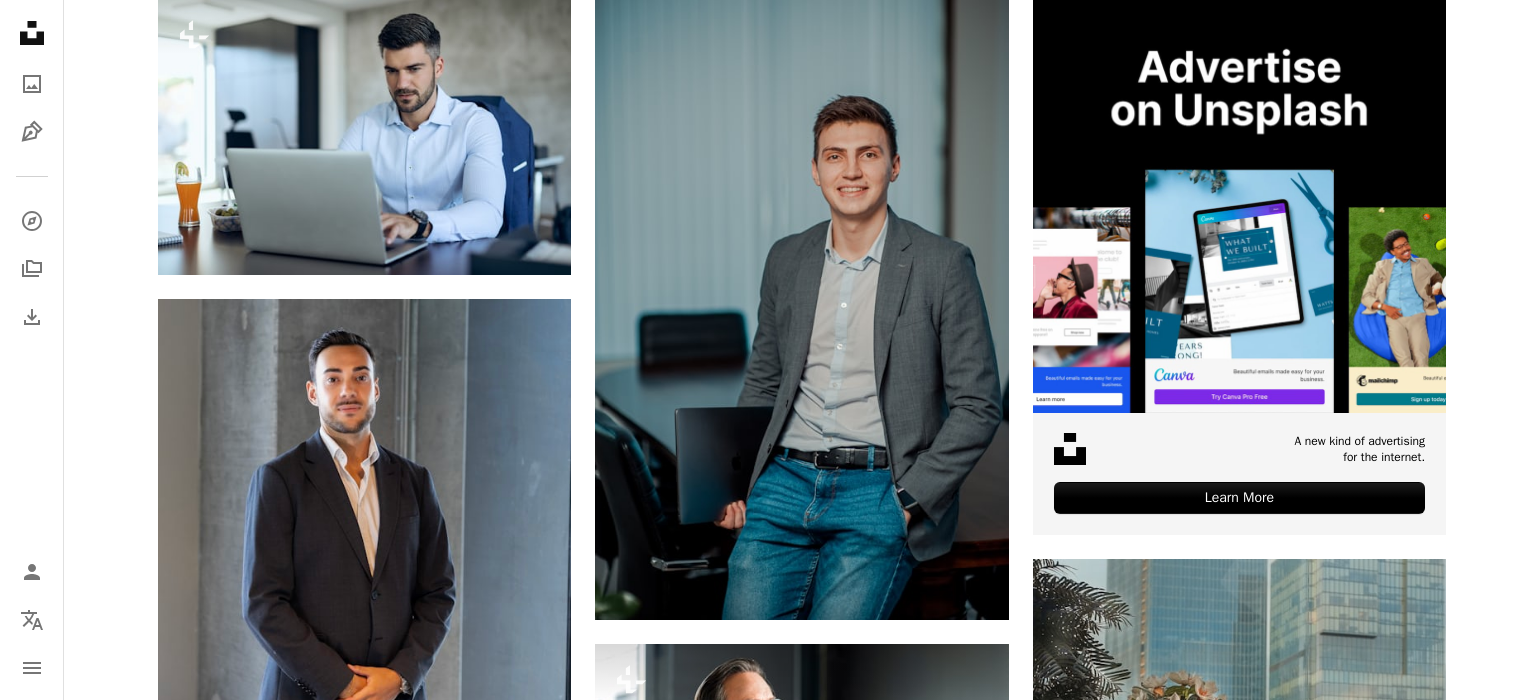 click at bounding box center [508, 5496] 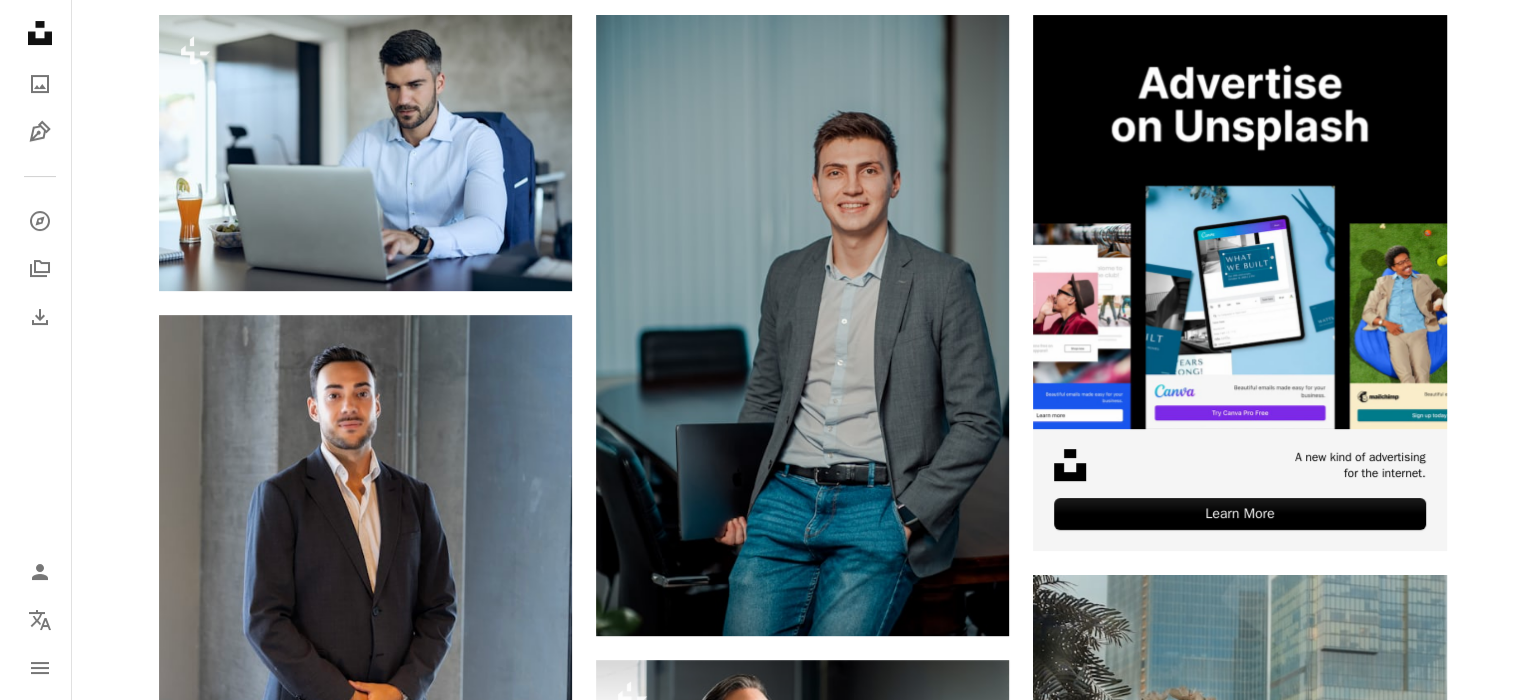 scroll, scrollTop: 500, scrollLeft: 0, axis: vertical 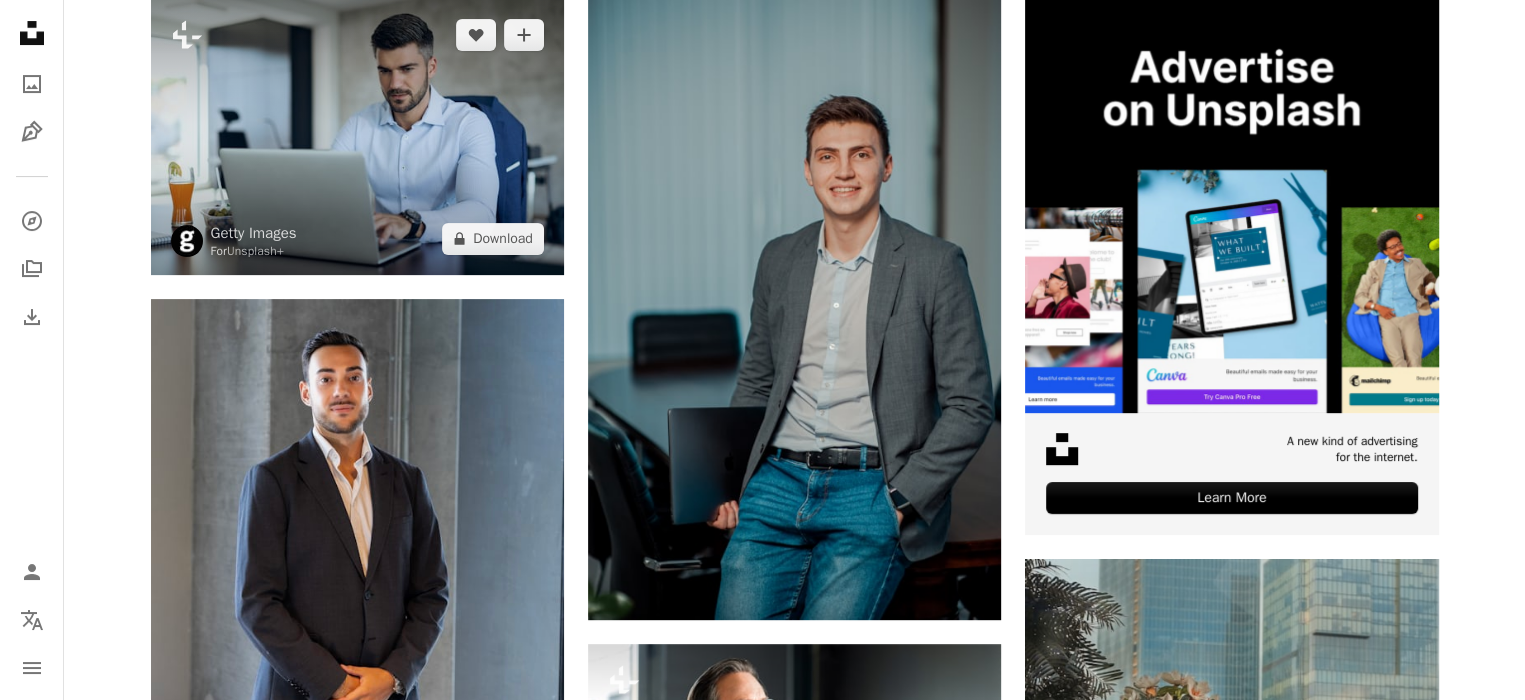 click at bounding box center (357, 136) 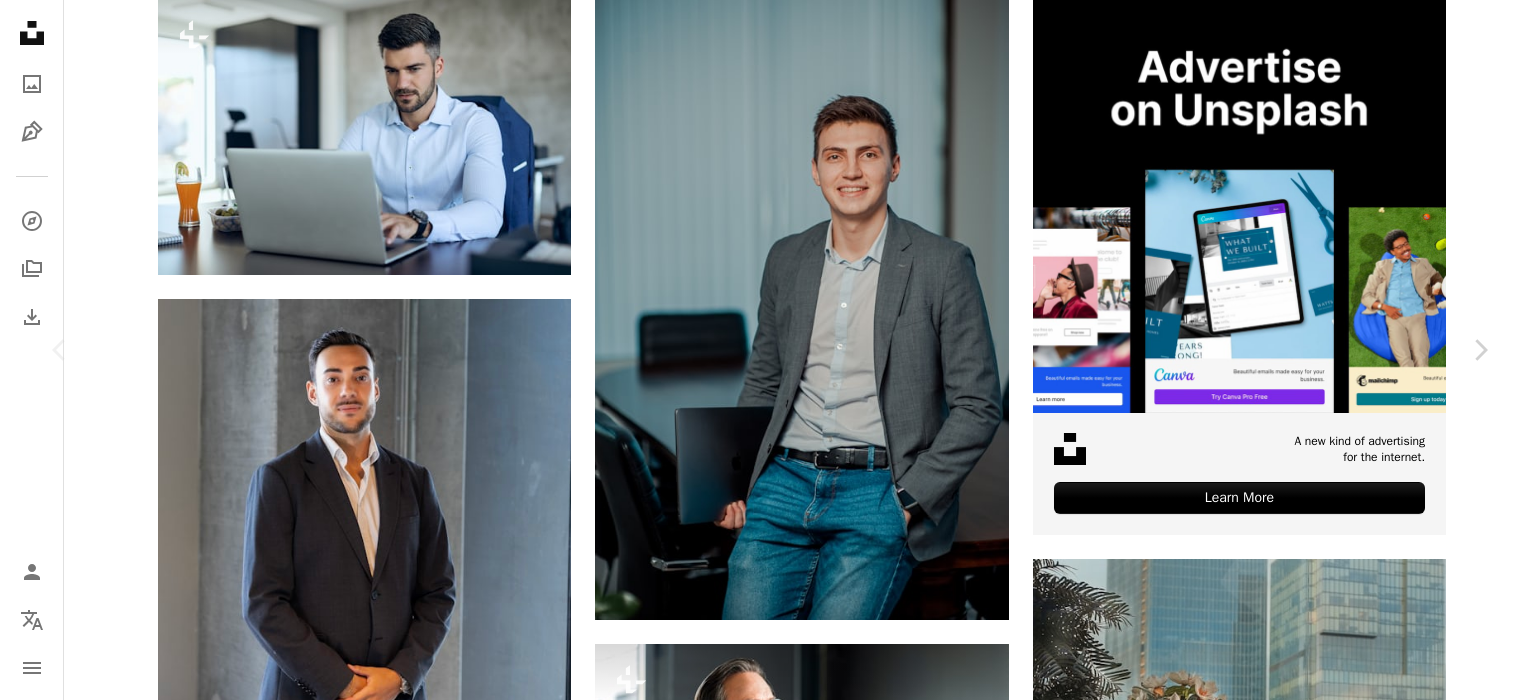 scroll, scrollTop: 1700, scrollLeft: 0, axis: vertical 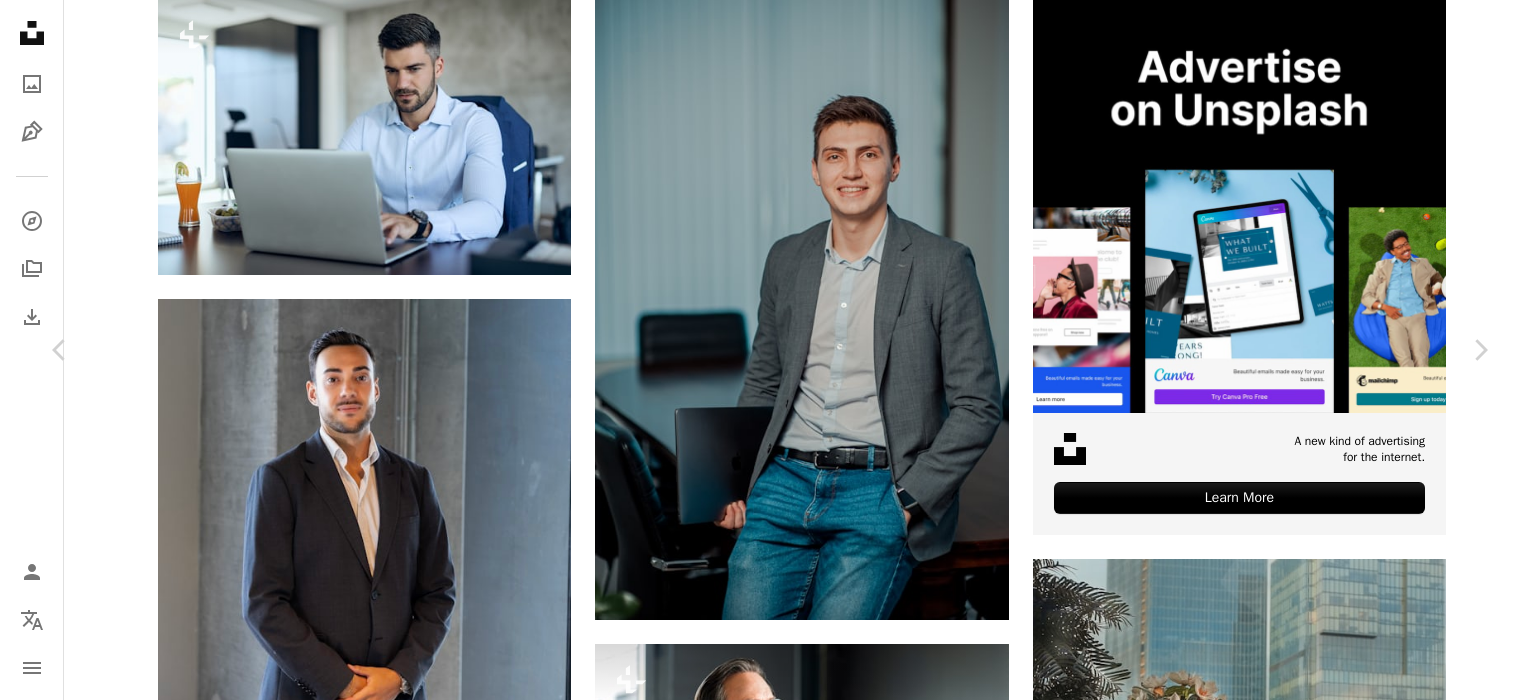 click on "A lock Download" at bounding box center (1329, 5191) 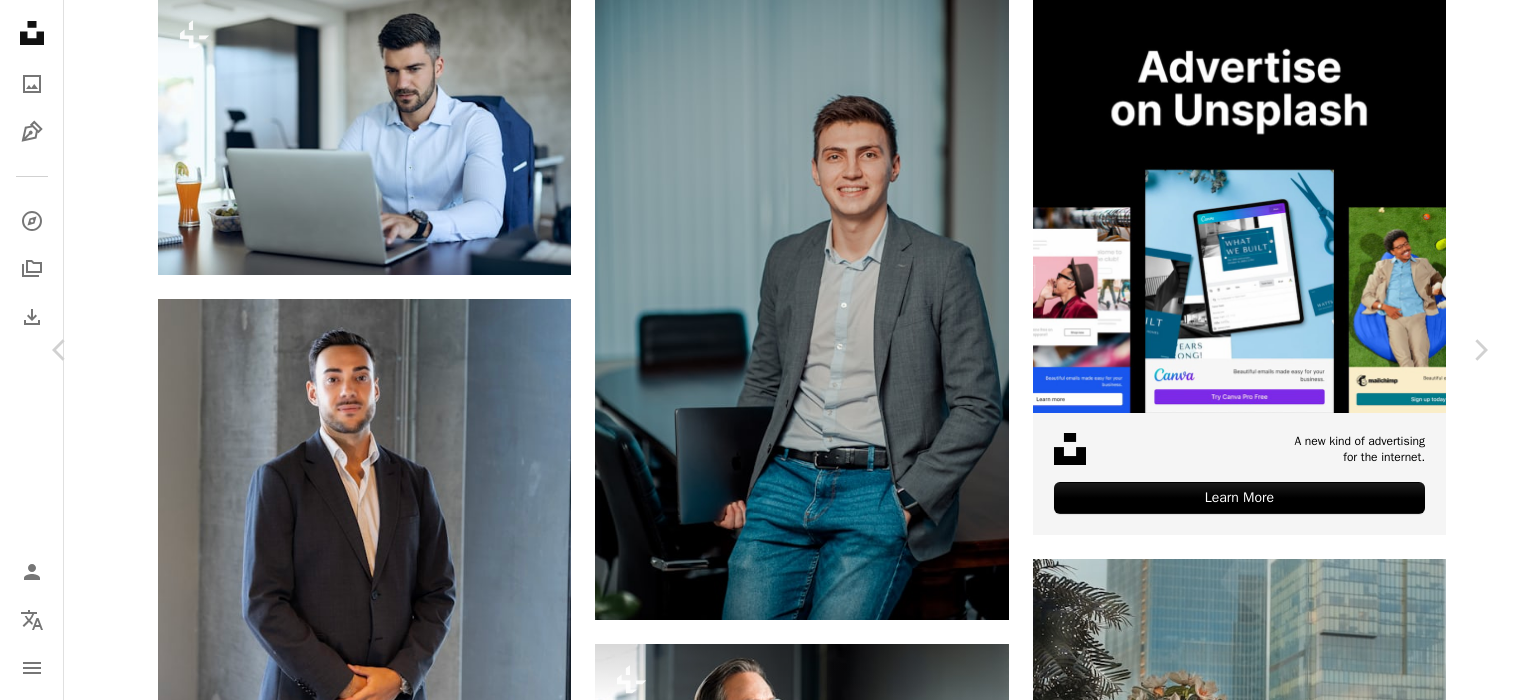 click on "An X shape" at bounding box center [20, 20] 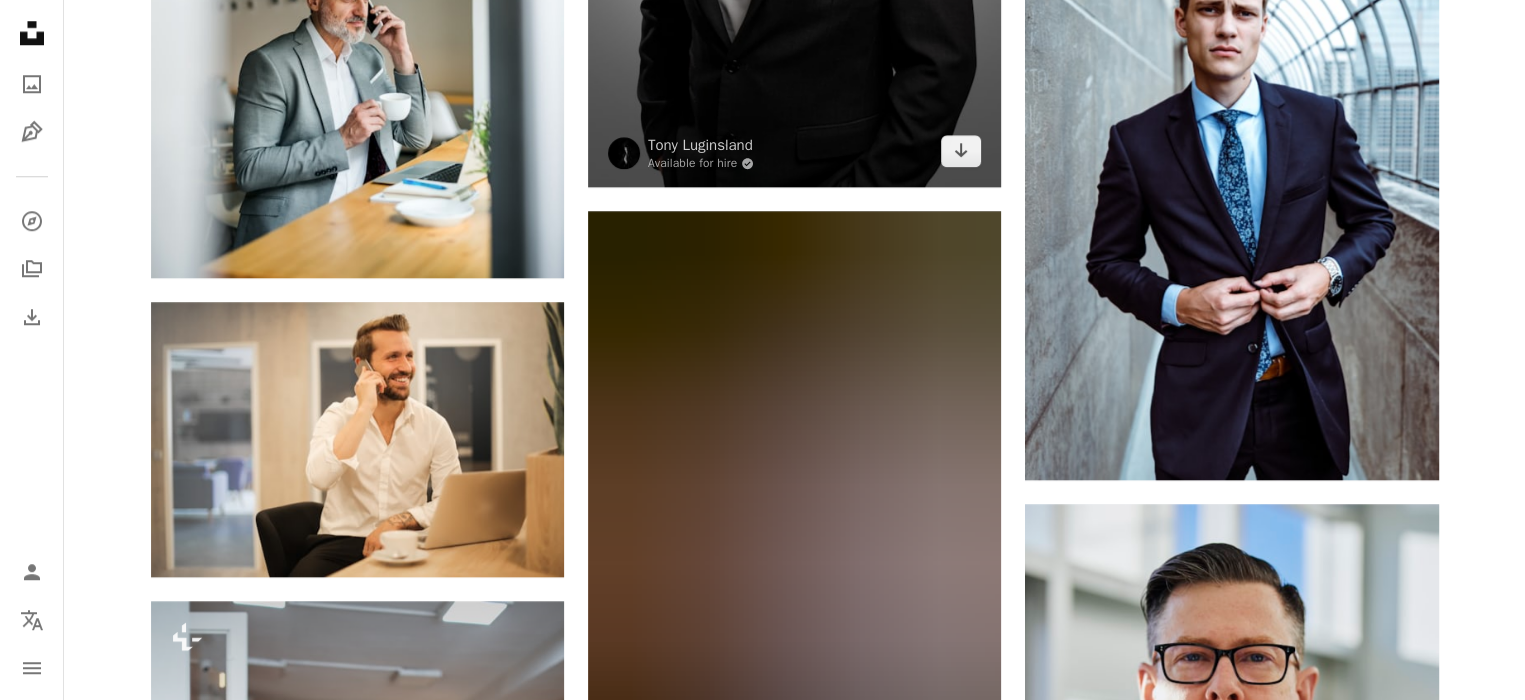 scroll, scrollTop: 2000, scrollLeft: 0, axis: vertical 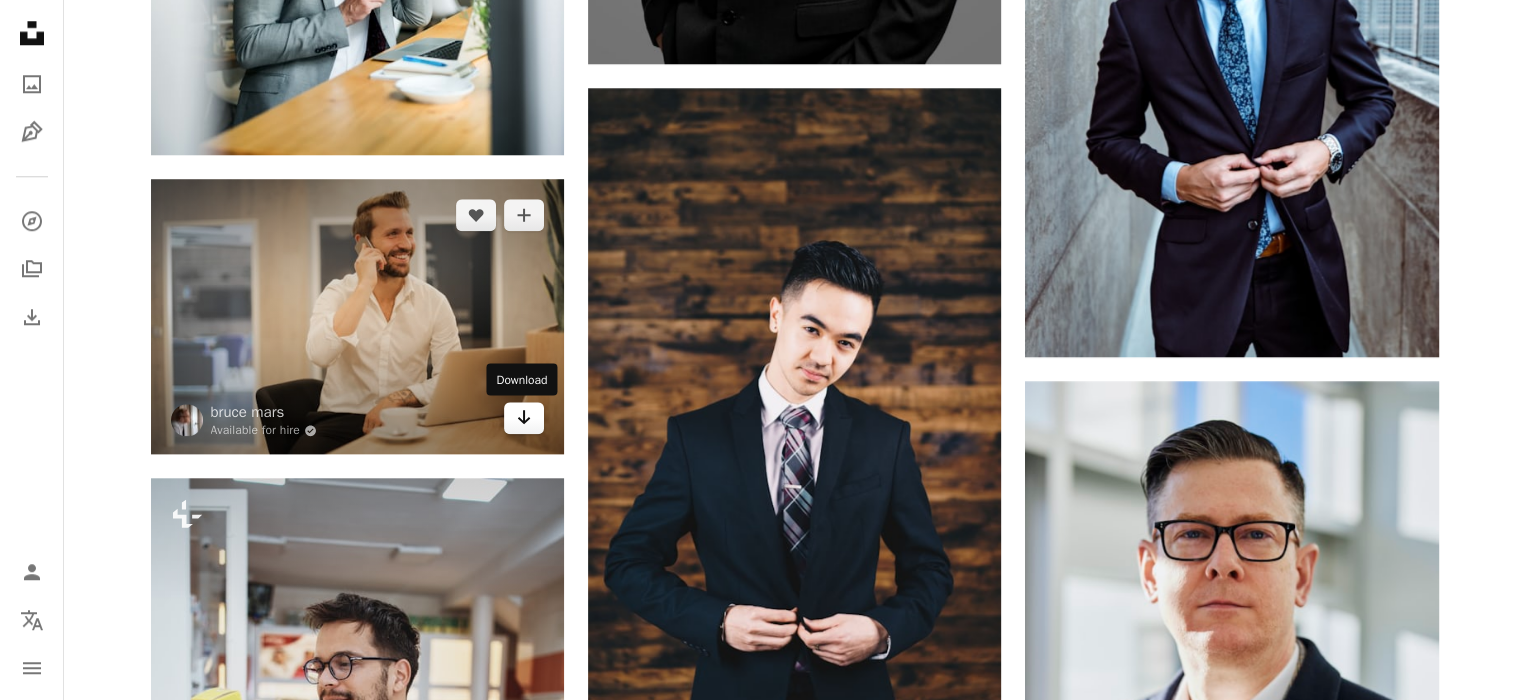 click 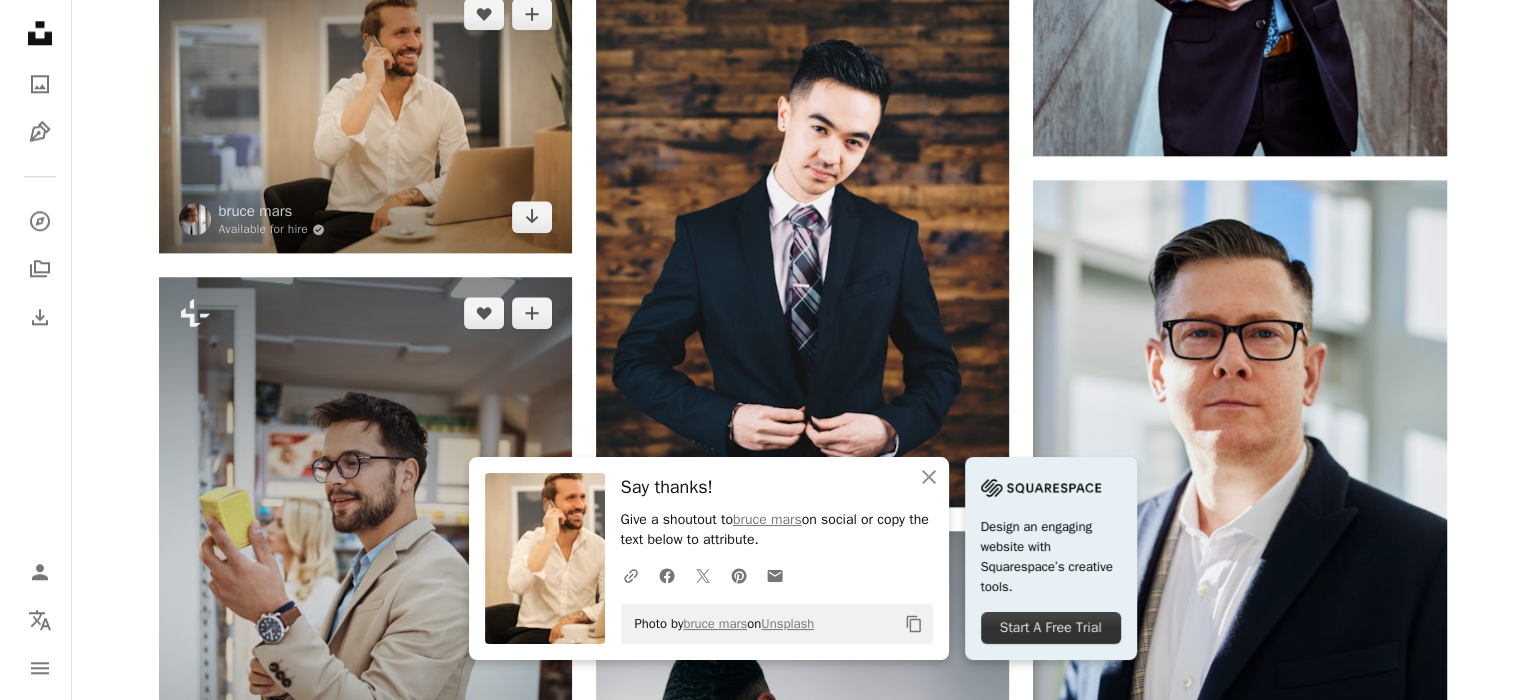 scroll, scrollTop: 2300, scrollLeft: 0, axis: vertical 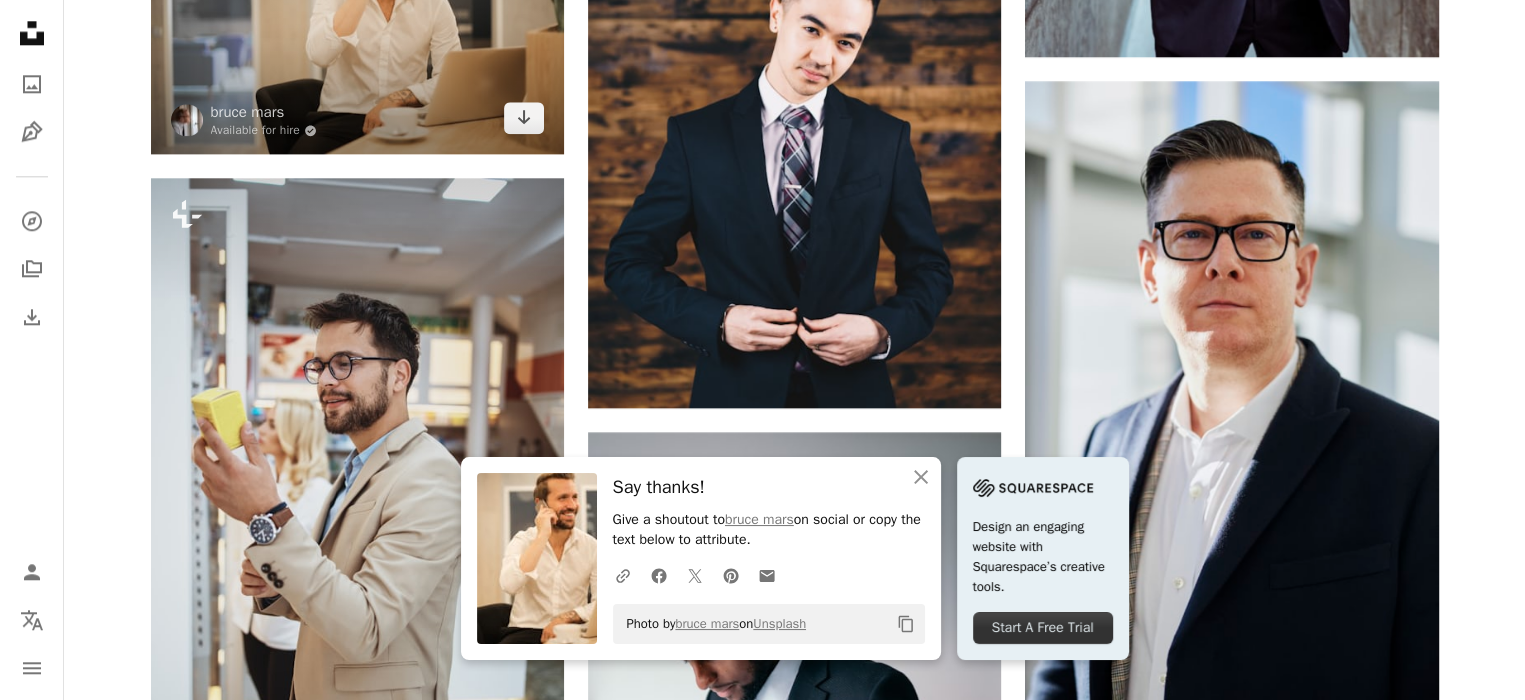 click at bounding box center [357, 16] 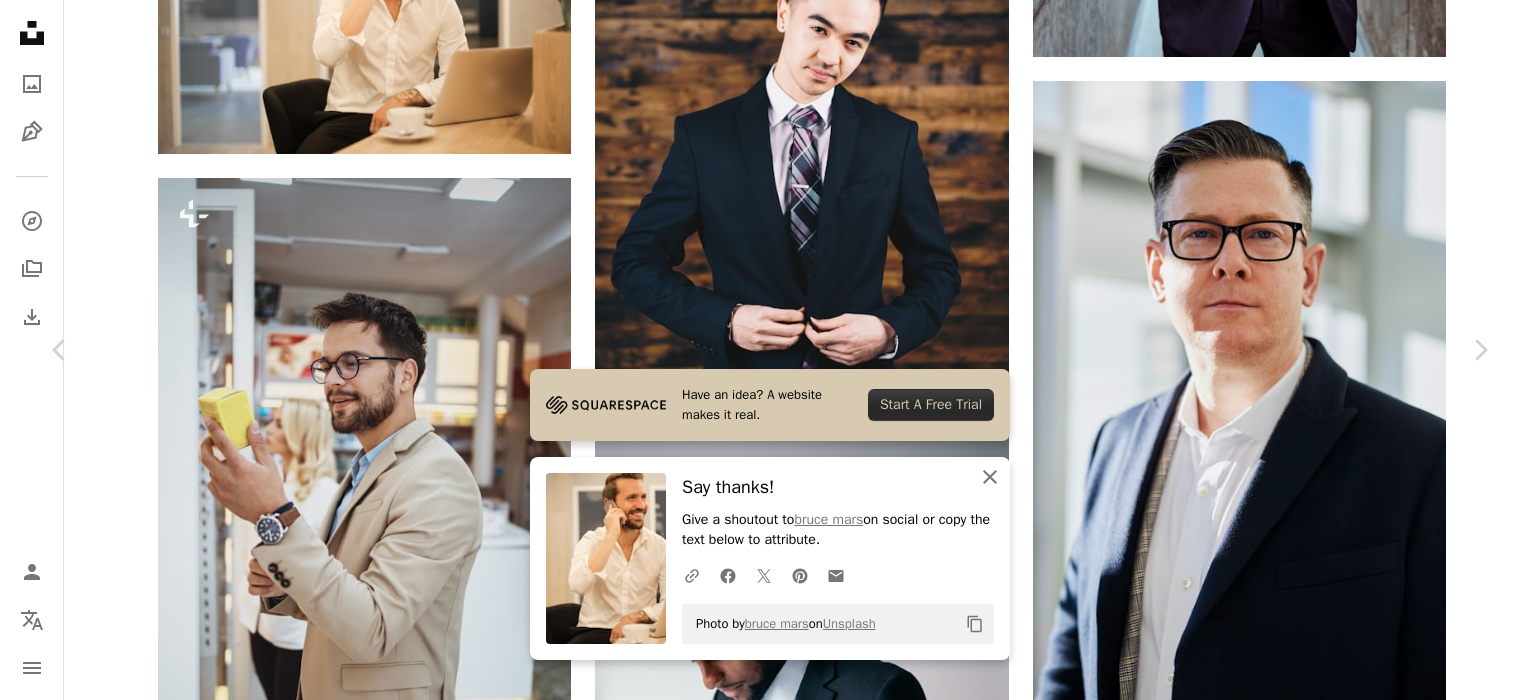 click on "An X shape" 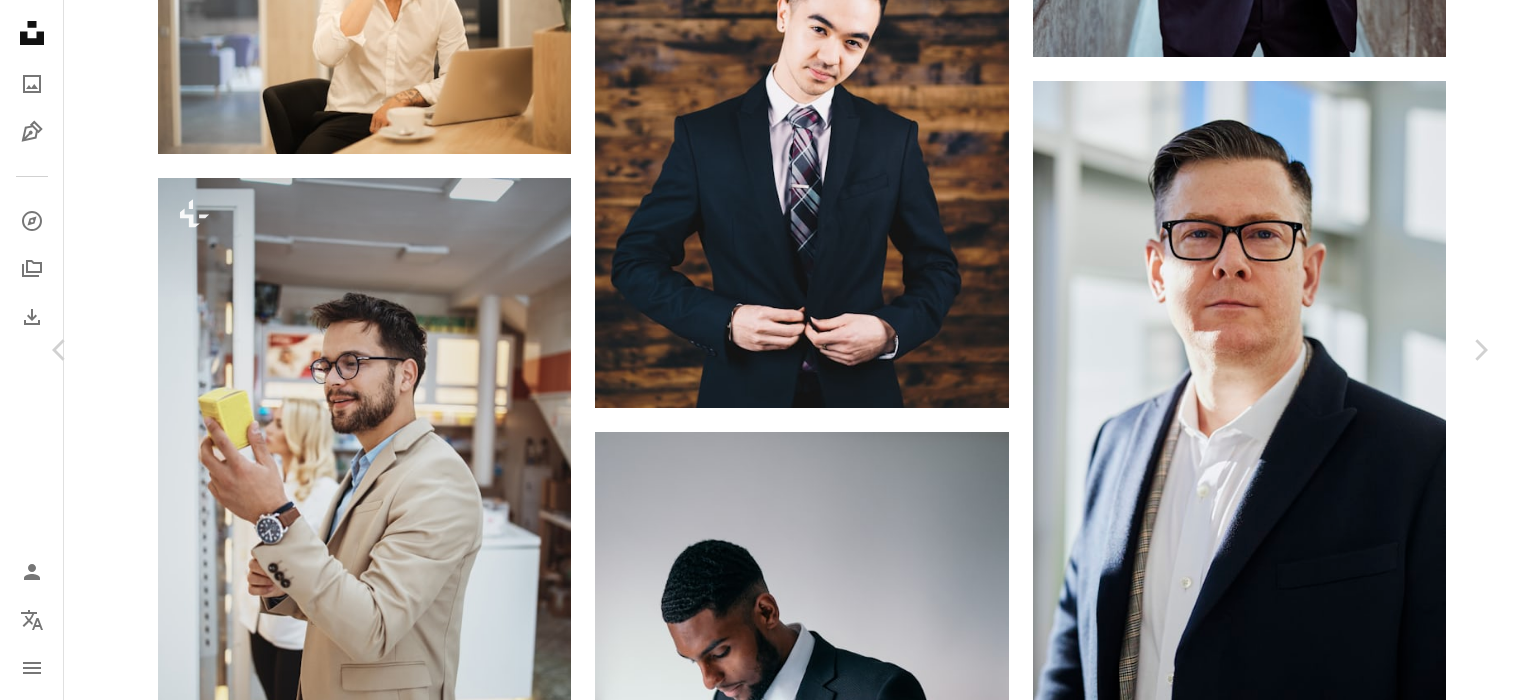 scroll, scrollTop: 1100, scrollLeft: 0, axis: vertical 